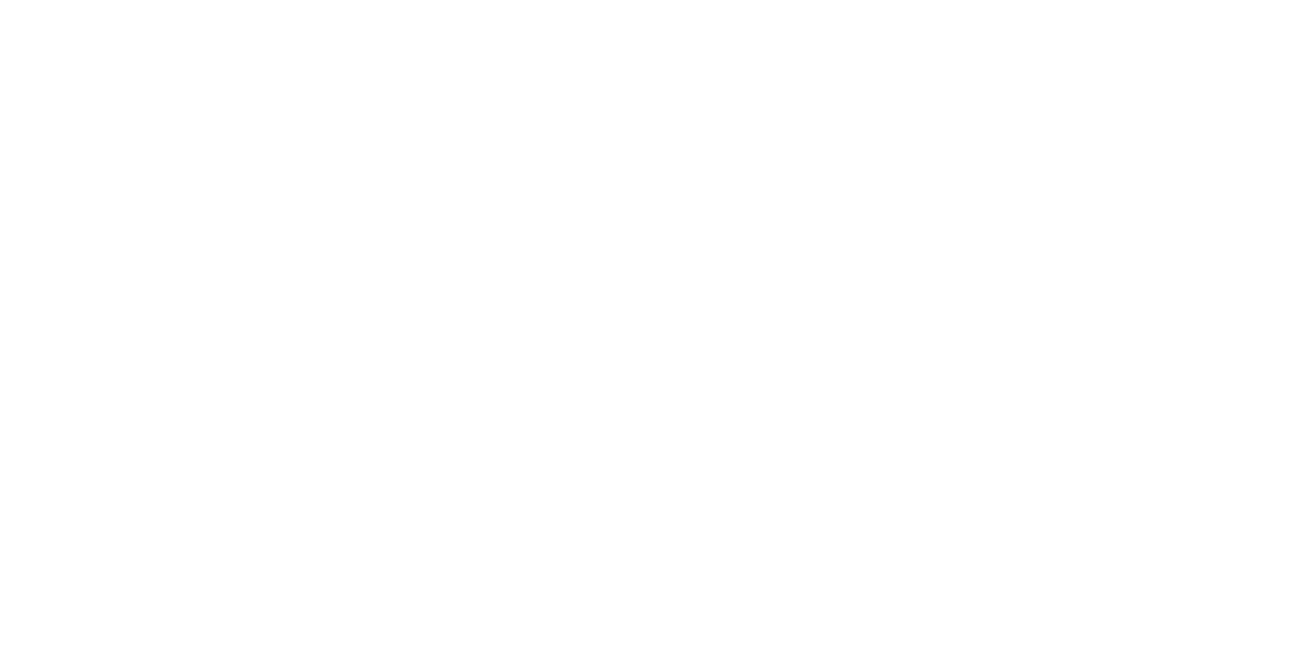 scroll, scrollTop: 0, scrollLeft: 0, axis: both 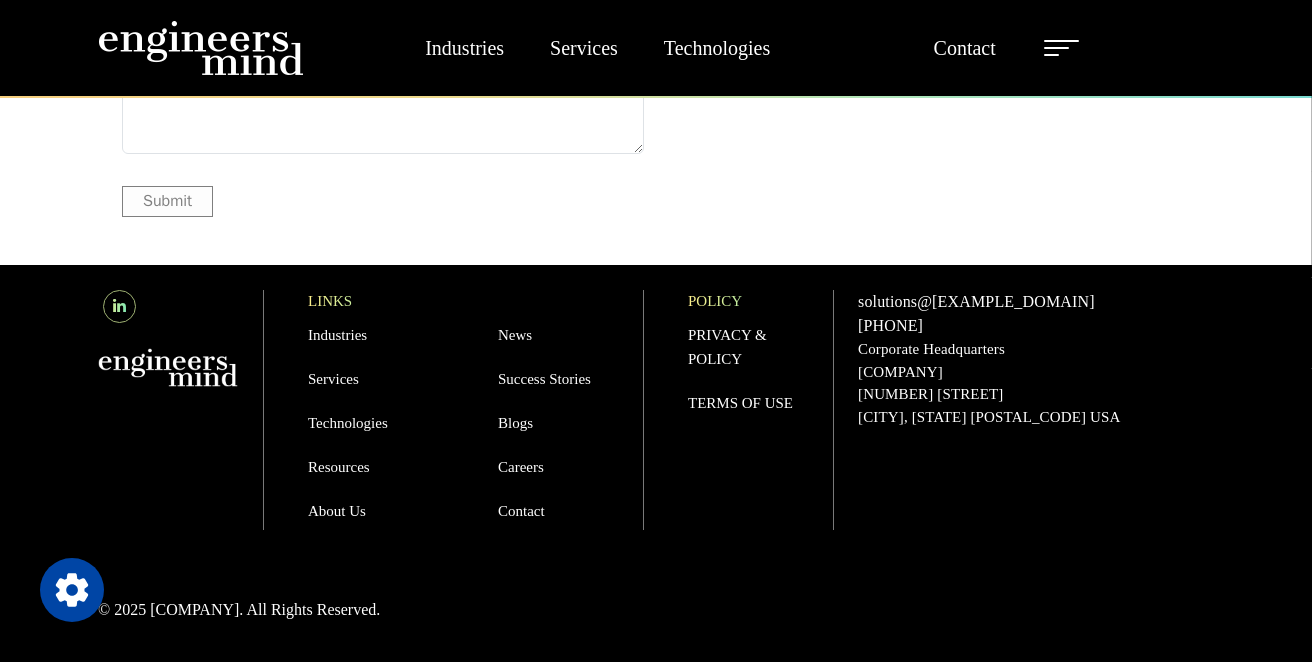 click on "About Us" at bounding box center [337, 511] 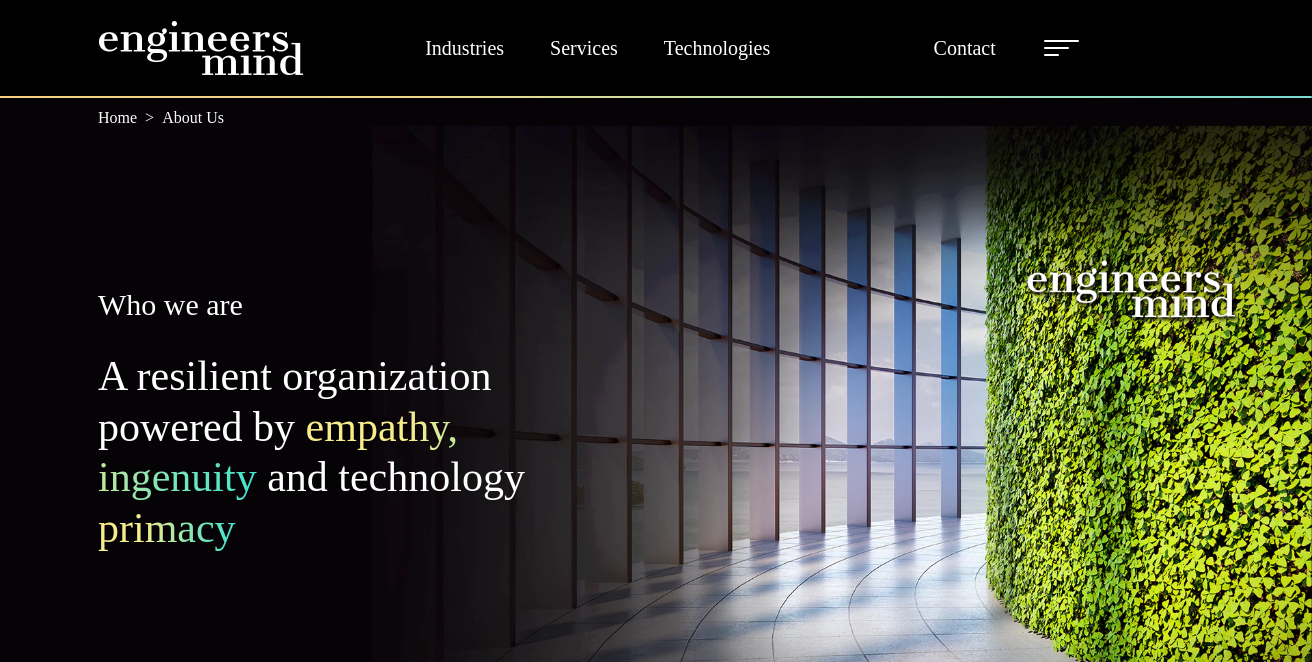 scroll, scrollTop: 0, scrollLeft: 0, axis: both 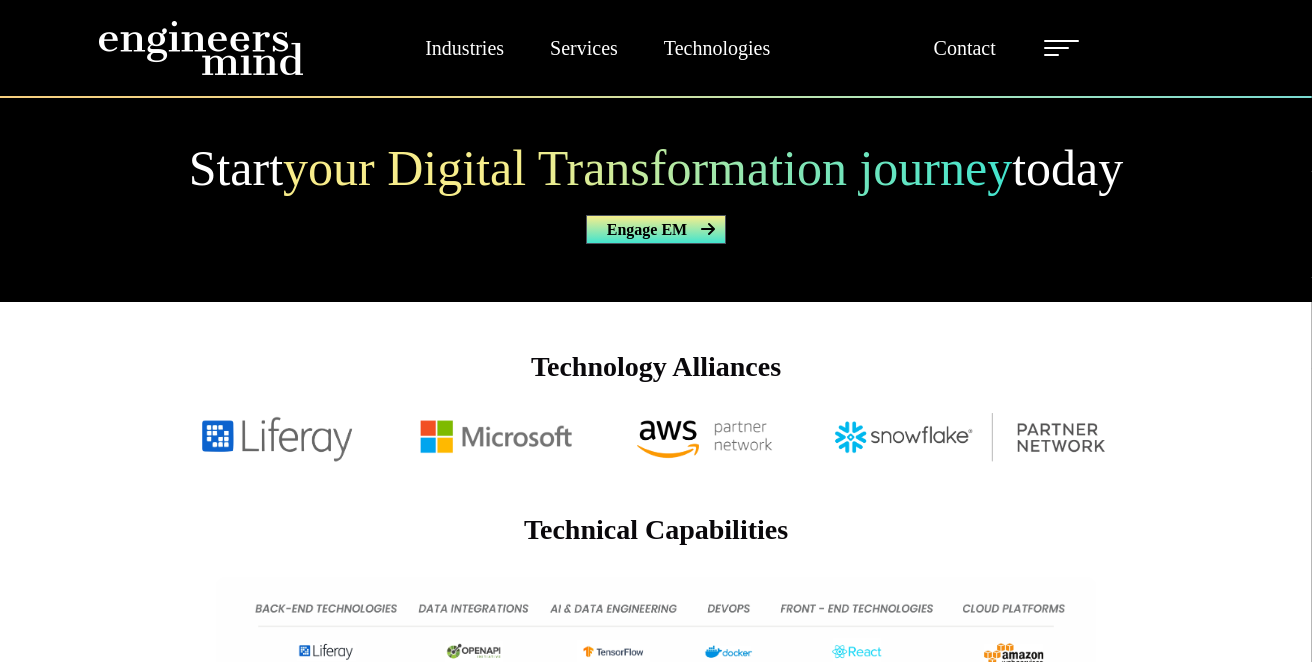 click on "Engage EM" at bounding box center (656, 229) 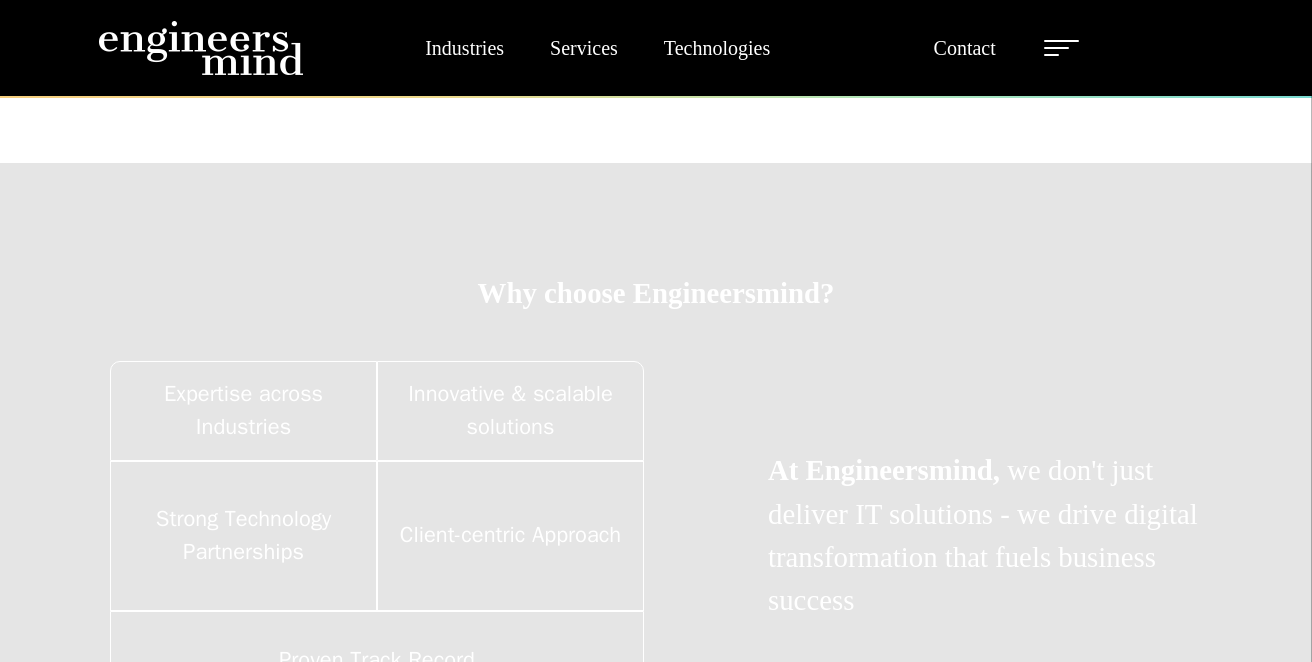 scroll, scrollTop: 2784, scrollLeft: 0, axis: vertical 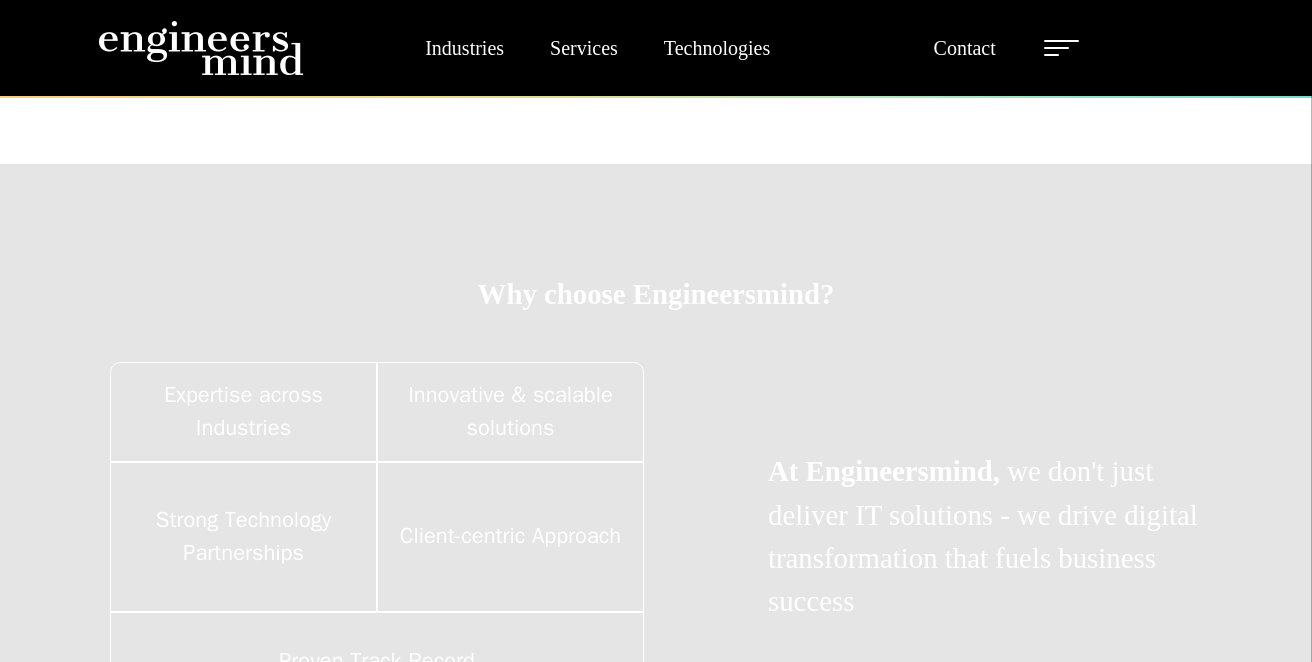 click at bounding box center [201, 48] 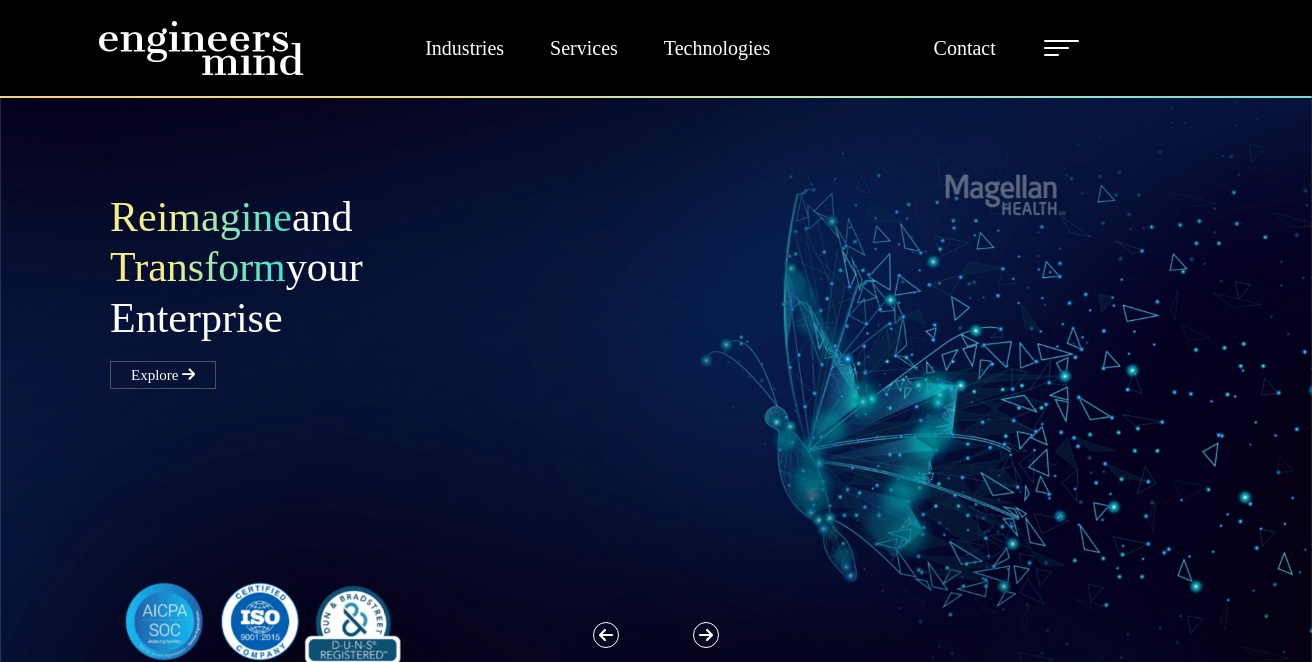 scroll, scrollTop: 0, scrollLeft: 0, axis: both 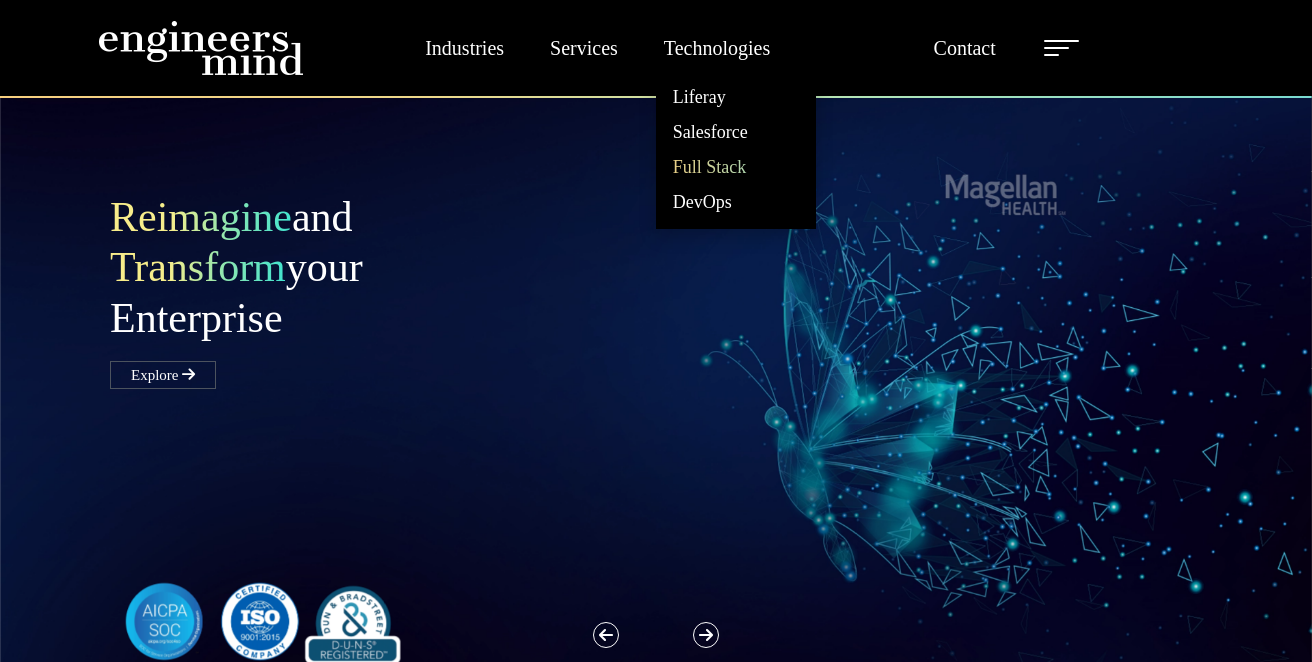 click on "Full Stack" at bounding box center (736, 167) 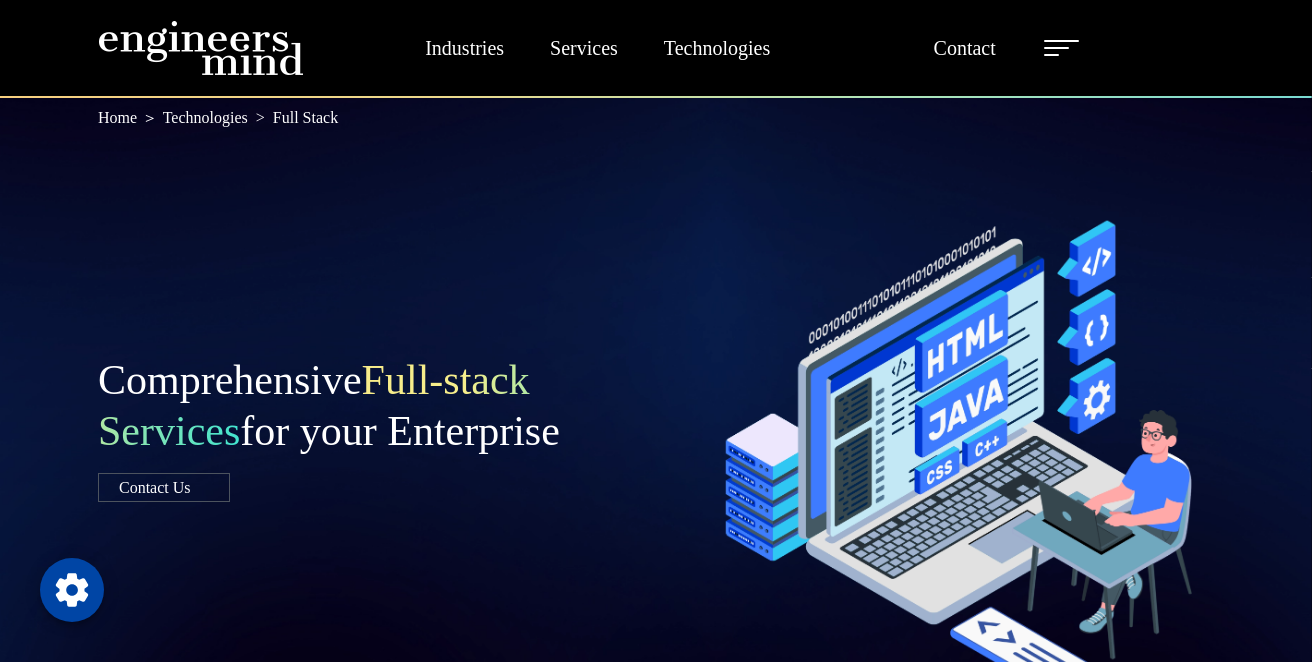 scroll, scrollTop: 0, scrollLeft: 0, axis: both 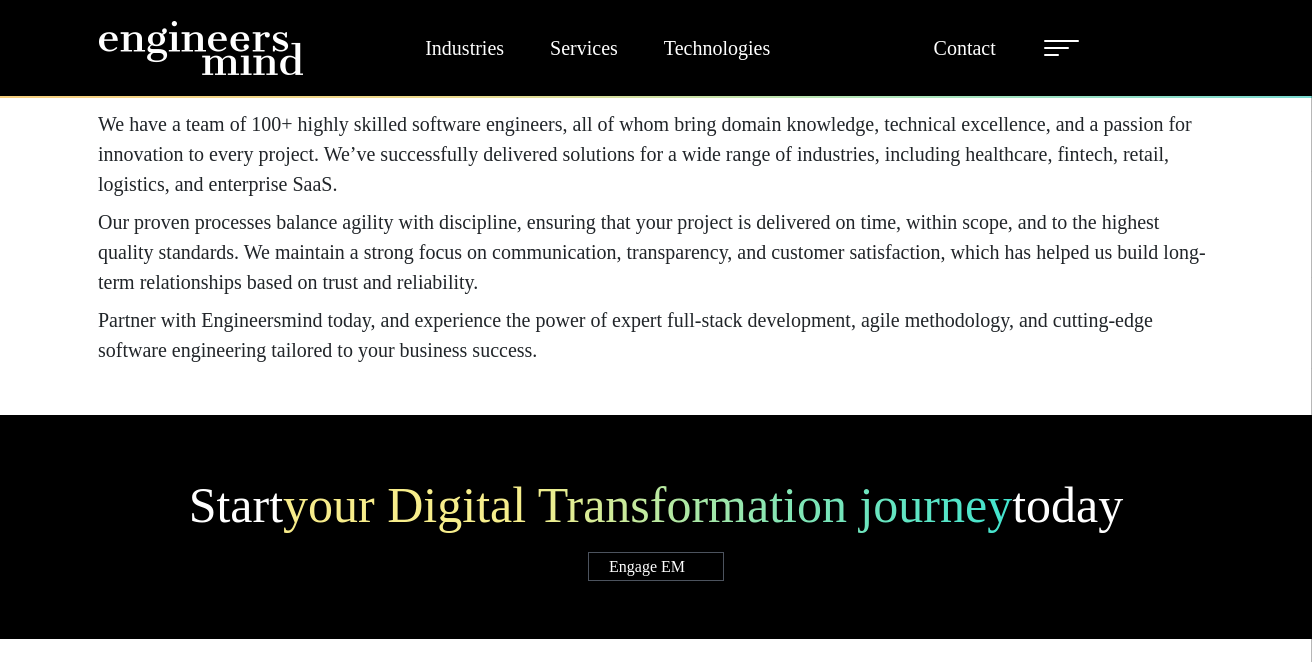 click at bounding box center [201, 48] 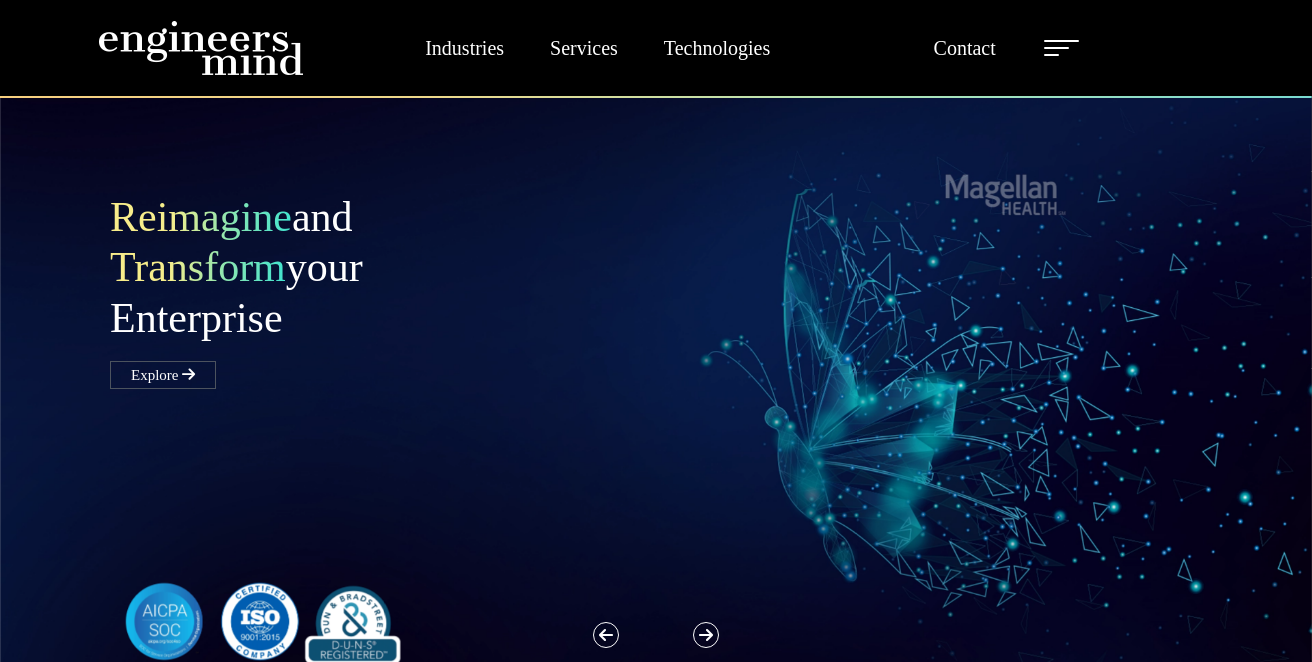 scroll, scrollTop: 0, scrollLeft: 0, axis: both 